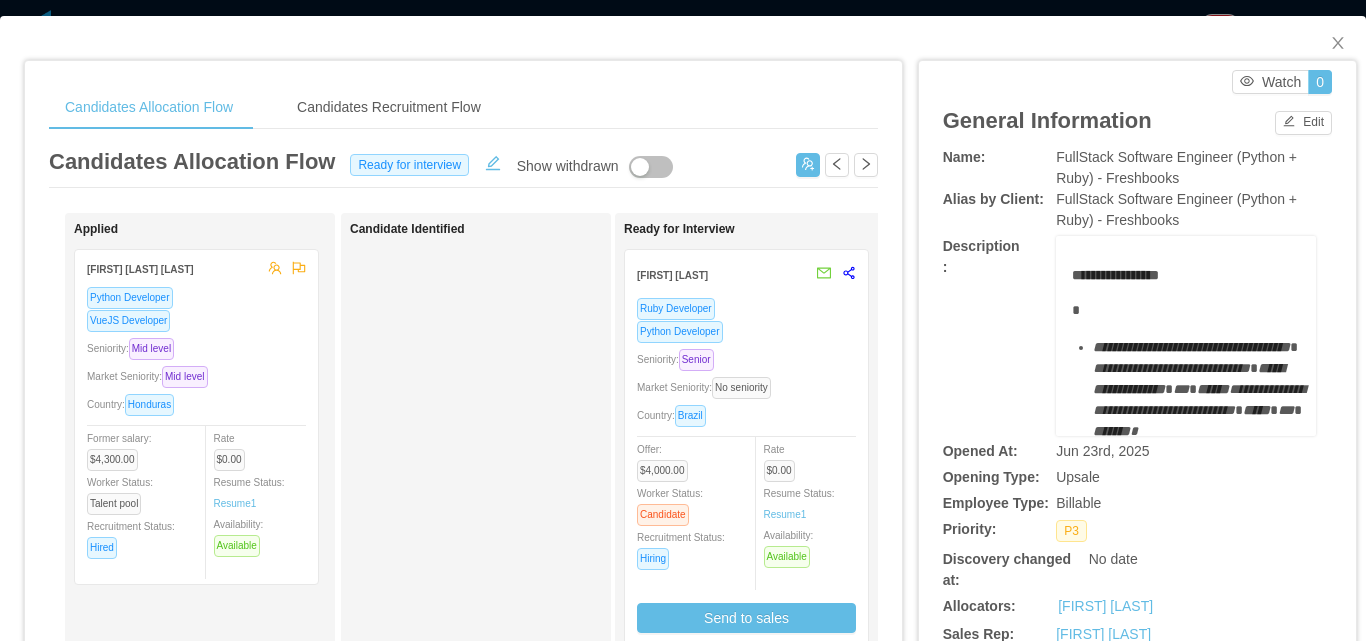 scroll, scrollTop: 0, scrollLeft: 0, axis: both 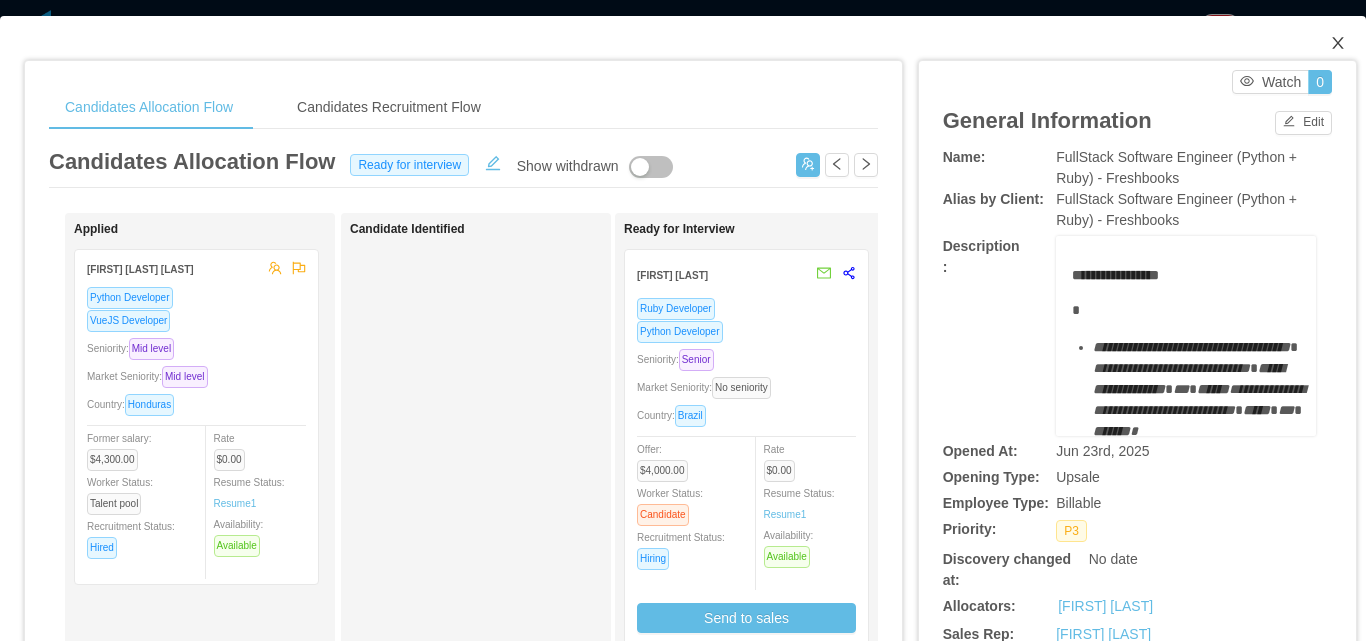 click 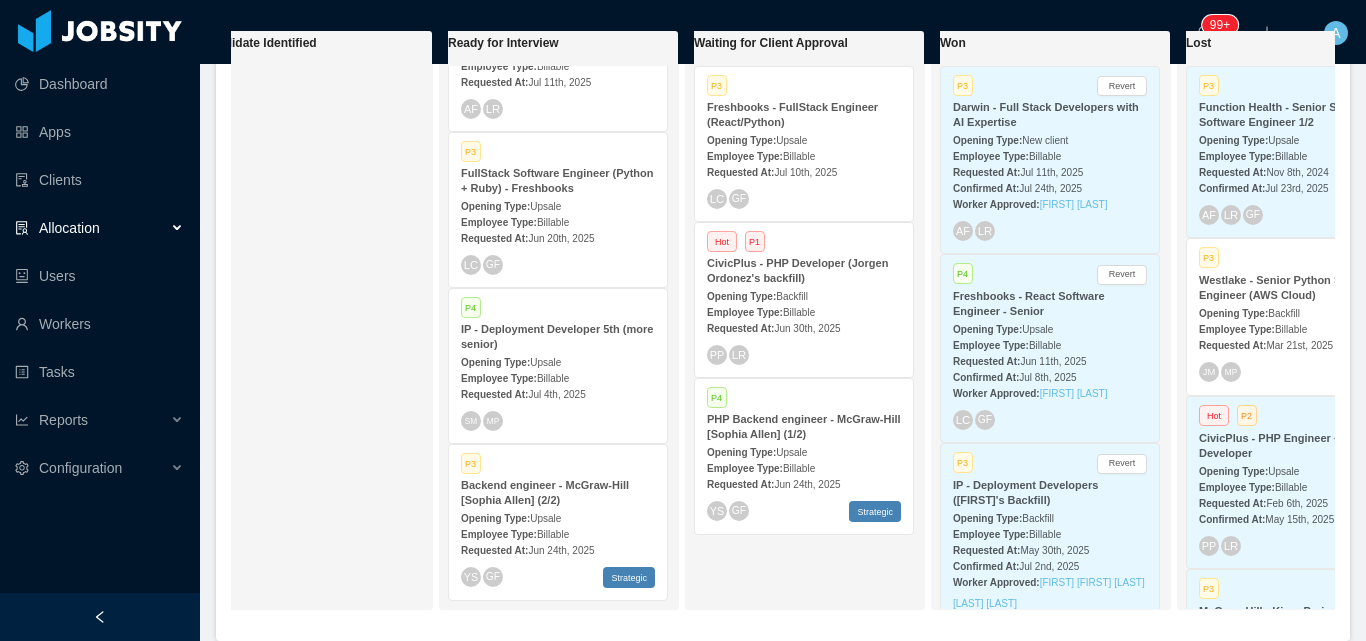click on "Requested At:   Jul 10th, 2025" at bounding box center (804, 171) 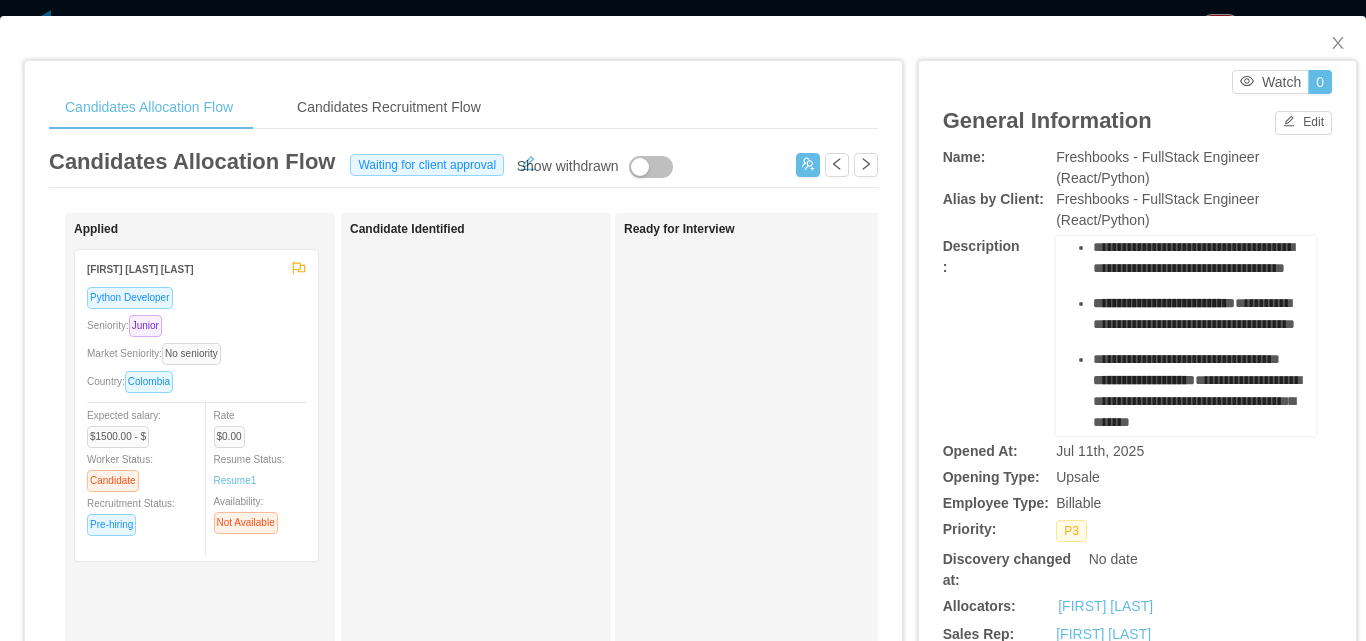 scroll, scrollTop: 100, scrollLeft: 0, axis: vertical 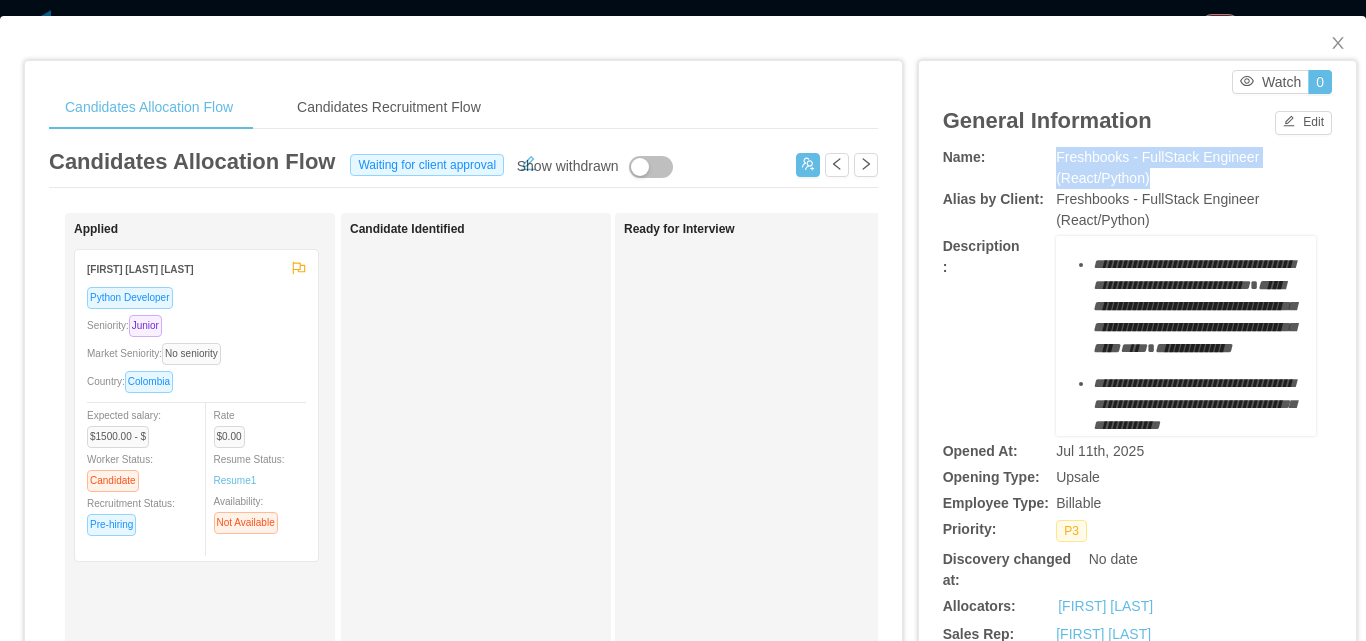 drag, startPoint x: 1034, startPoint y: 153, endPoint x: 1139, endPoint y: 175, distance: 107.28001 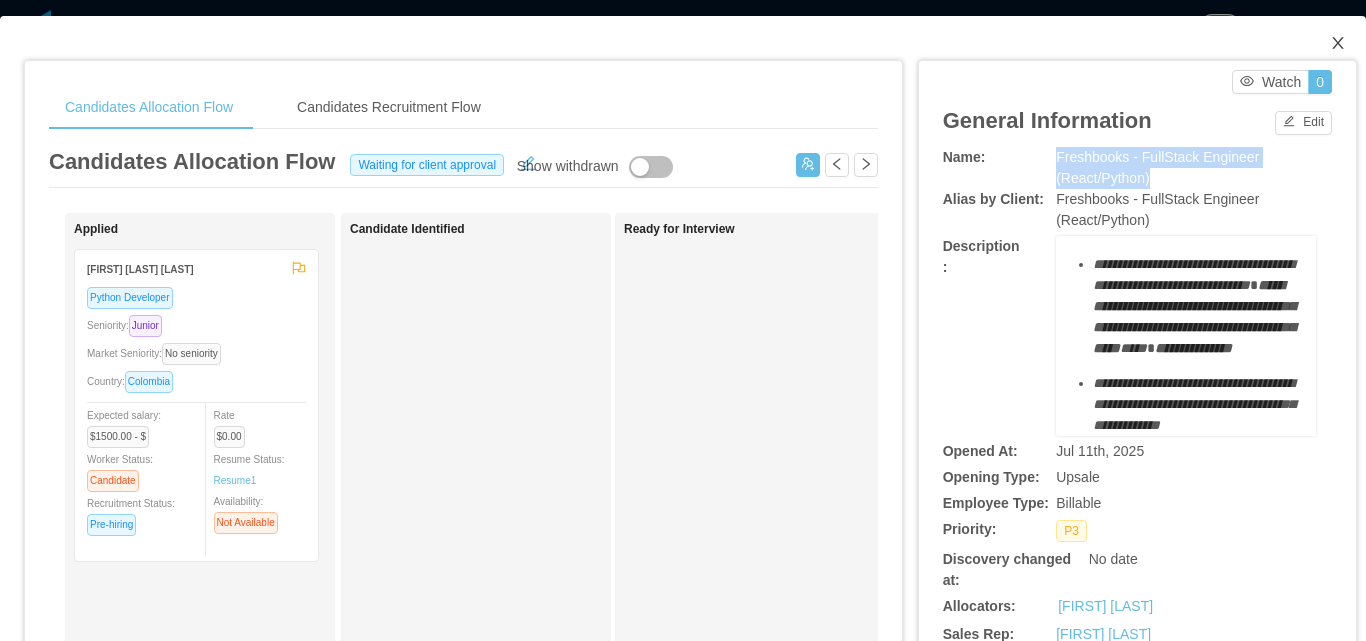 click at bounding box center (1338, 44) 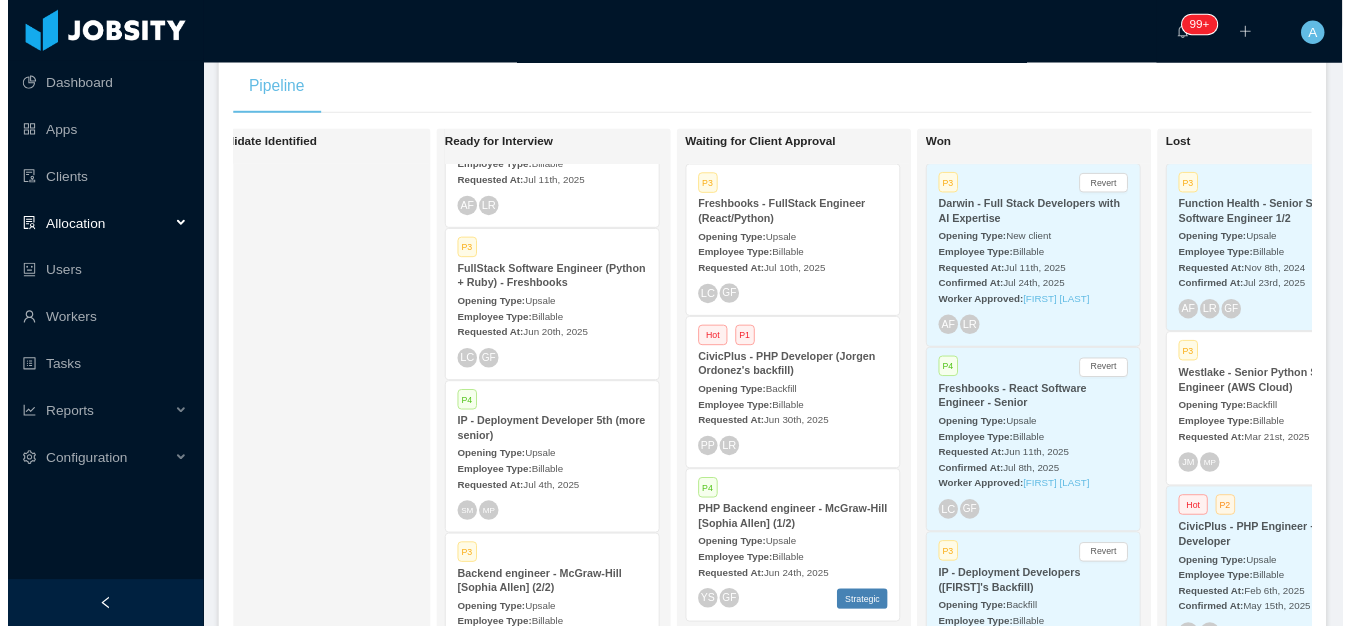 scroll, scrollTop: 67, scrollLeft: 0, axis: vertical 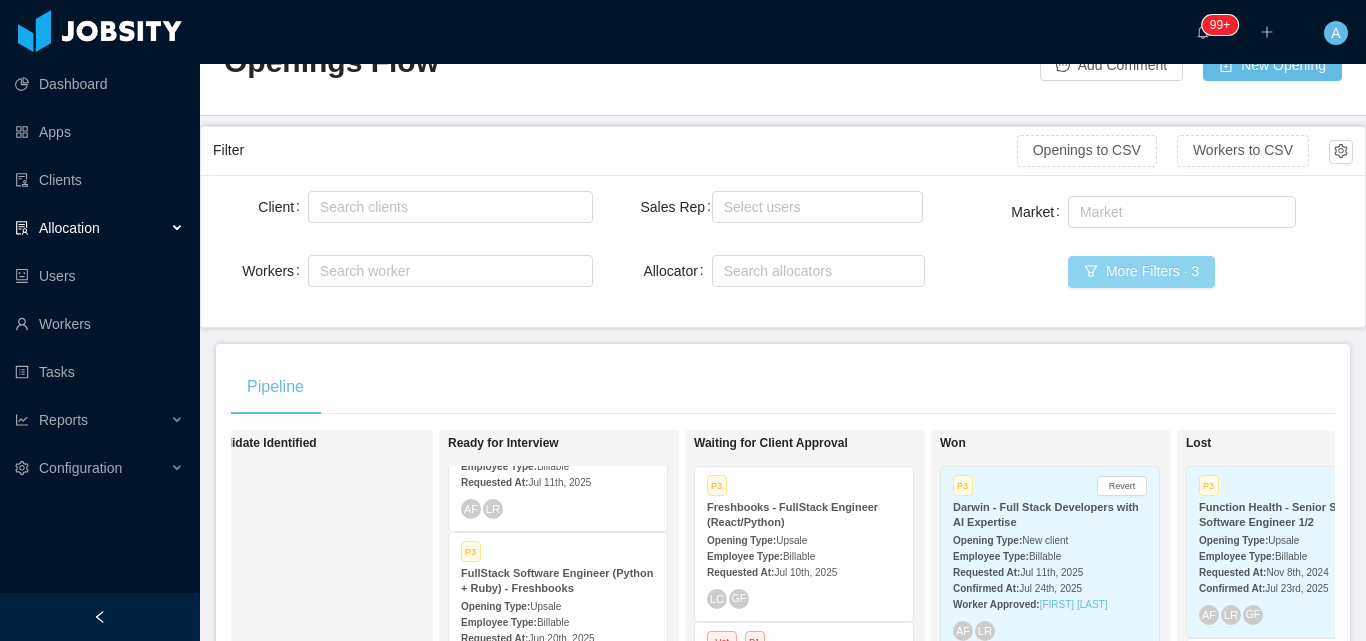 click on "More Filters · 3" at bounding box center [1141, 272] 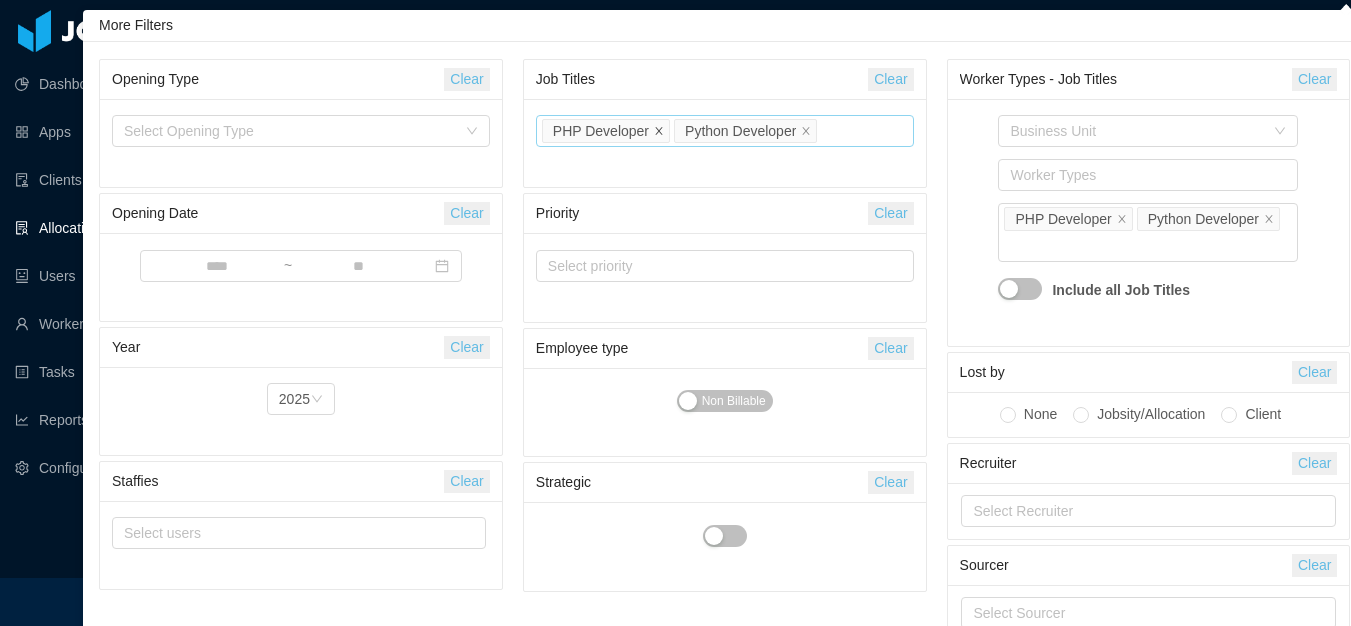 click on "PHP Developer" at bounding box center (606, 131) 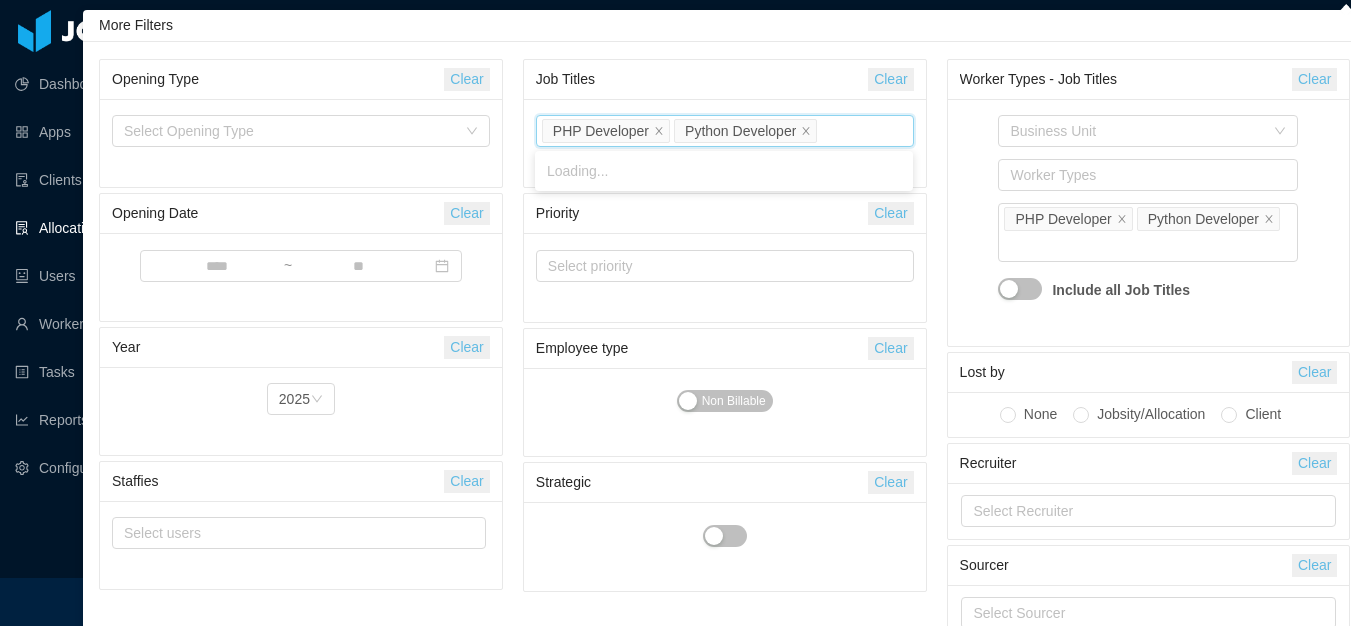 click 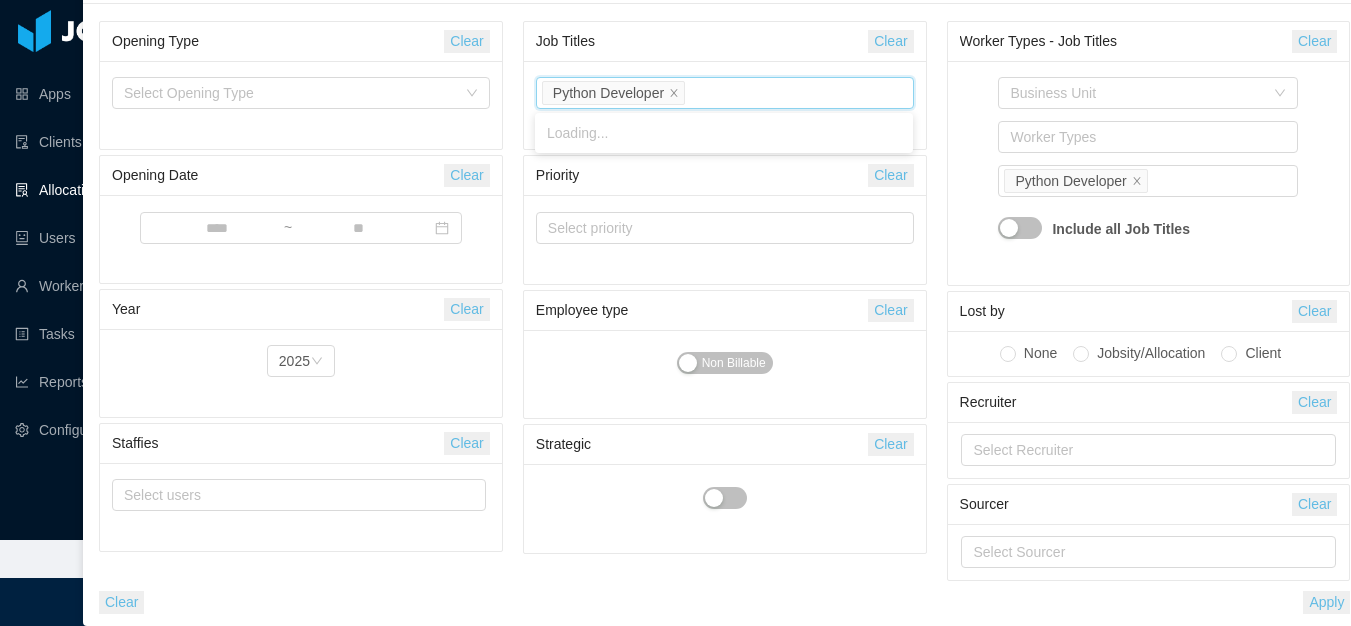 scroll, scrollTop: 0, scrollLeft: 0, axis: both 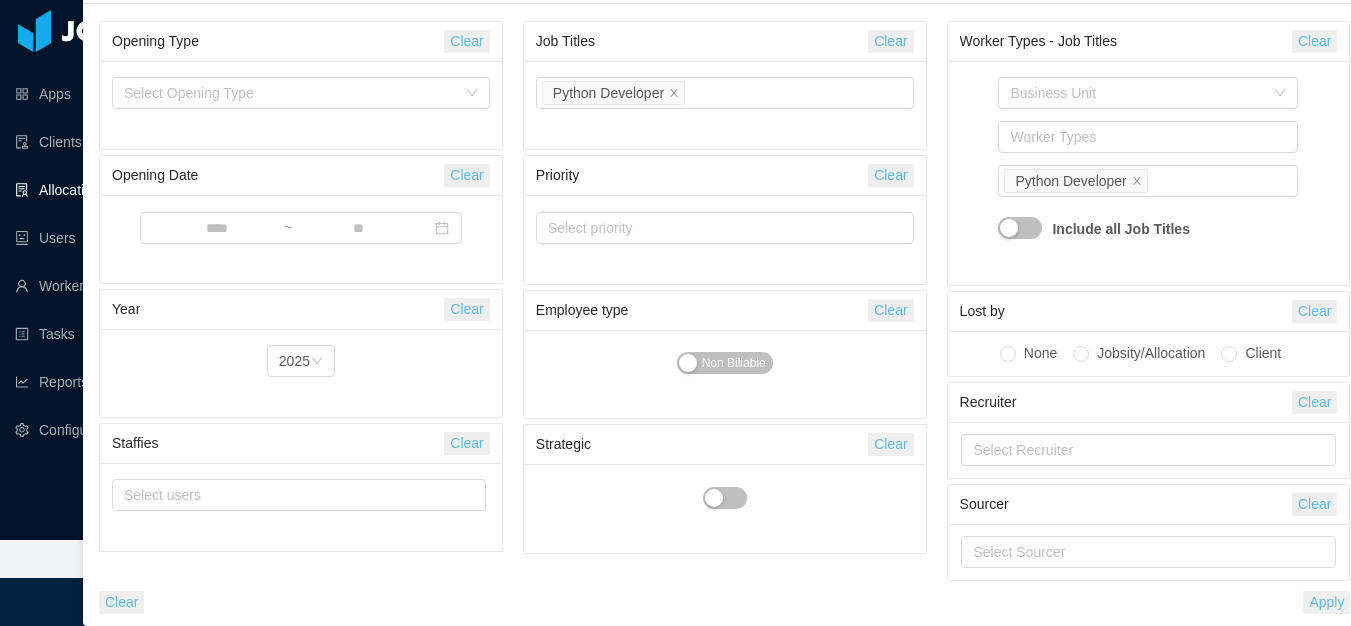 click on "Apply" at bounding box center (1326, 602) 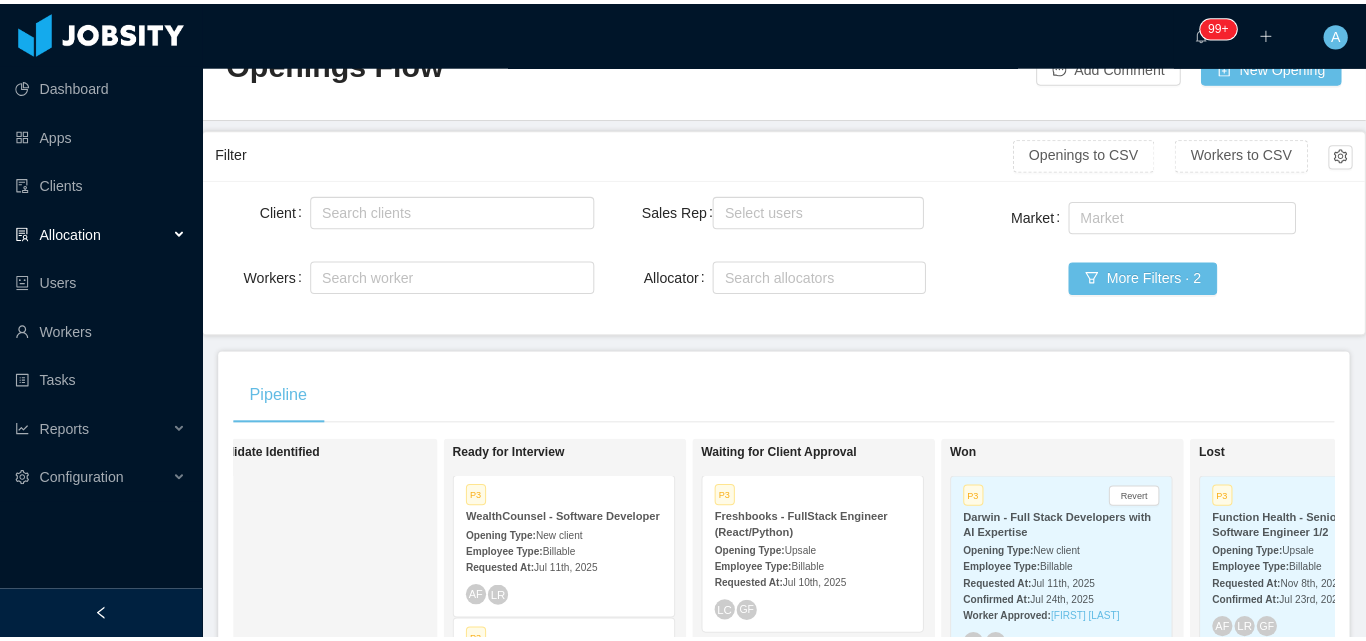scroll, scrollTop: 0, scrollLeft: 0, axis: both 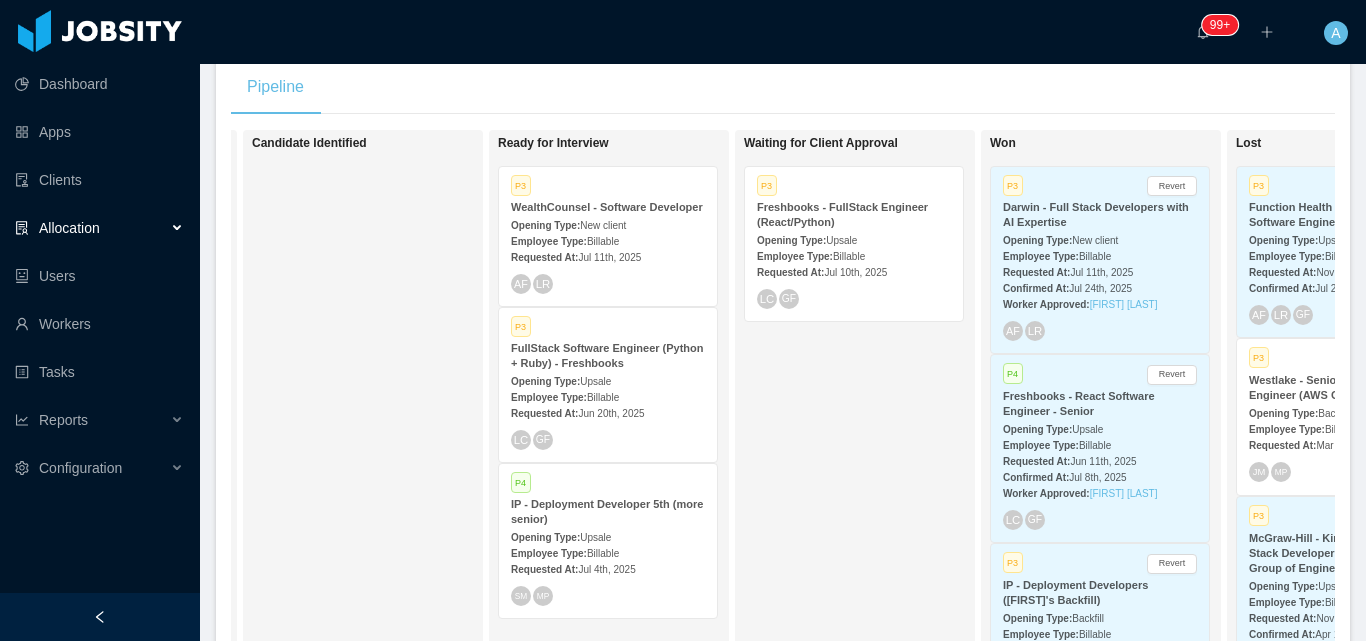 click on "Employee Type:   Billable" at bounding box center [608, 552] 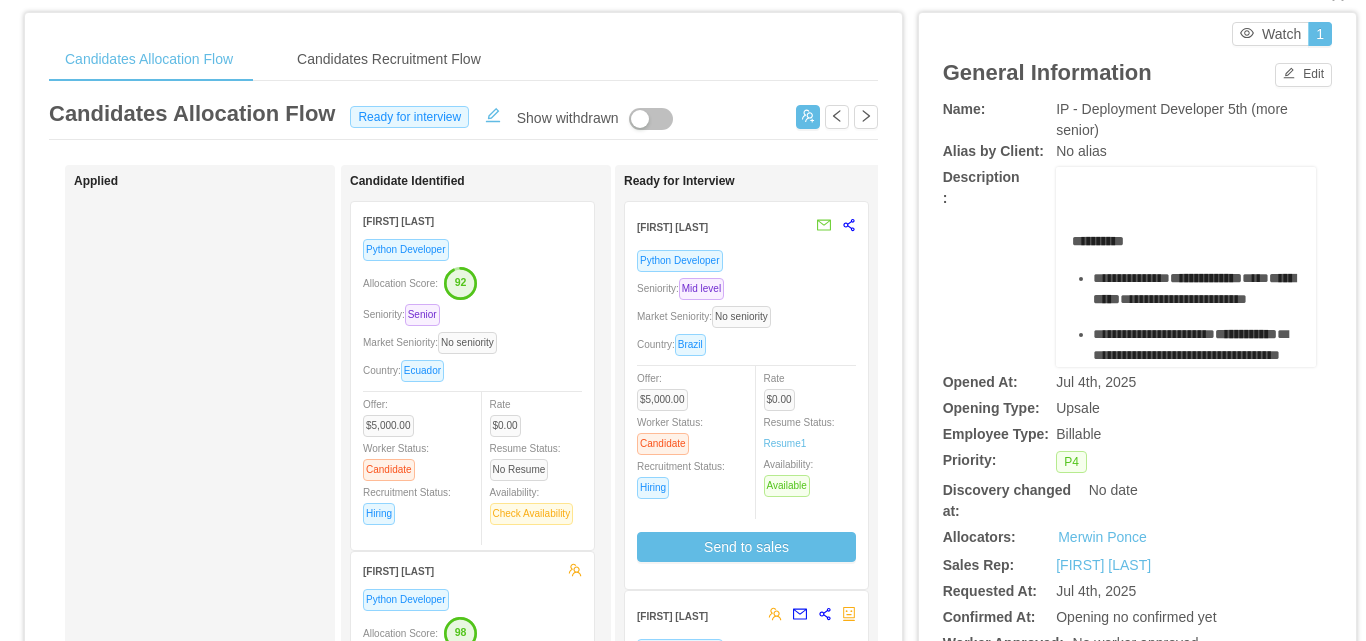 scroll, scrollTop: 0, scrollLeft: 0, axis: both 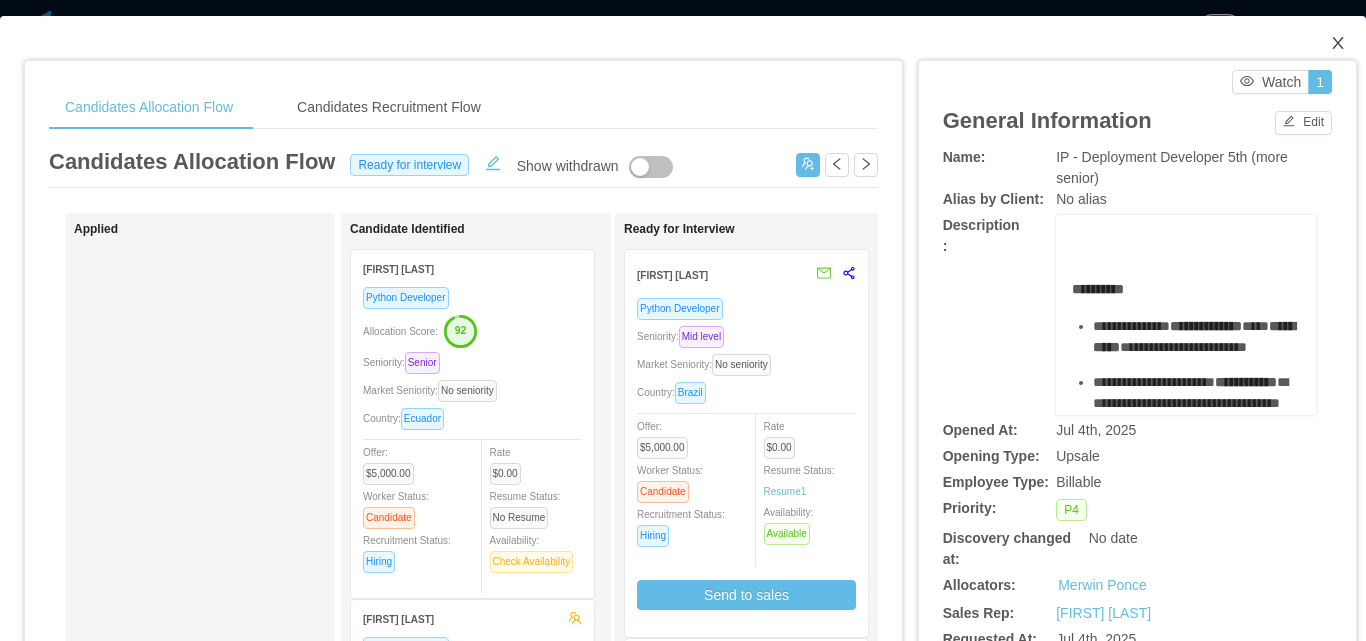 click 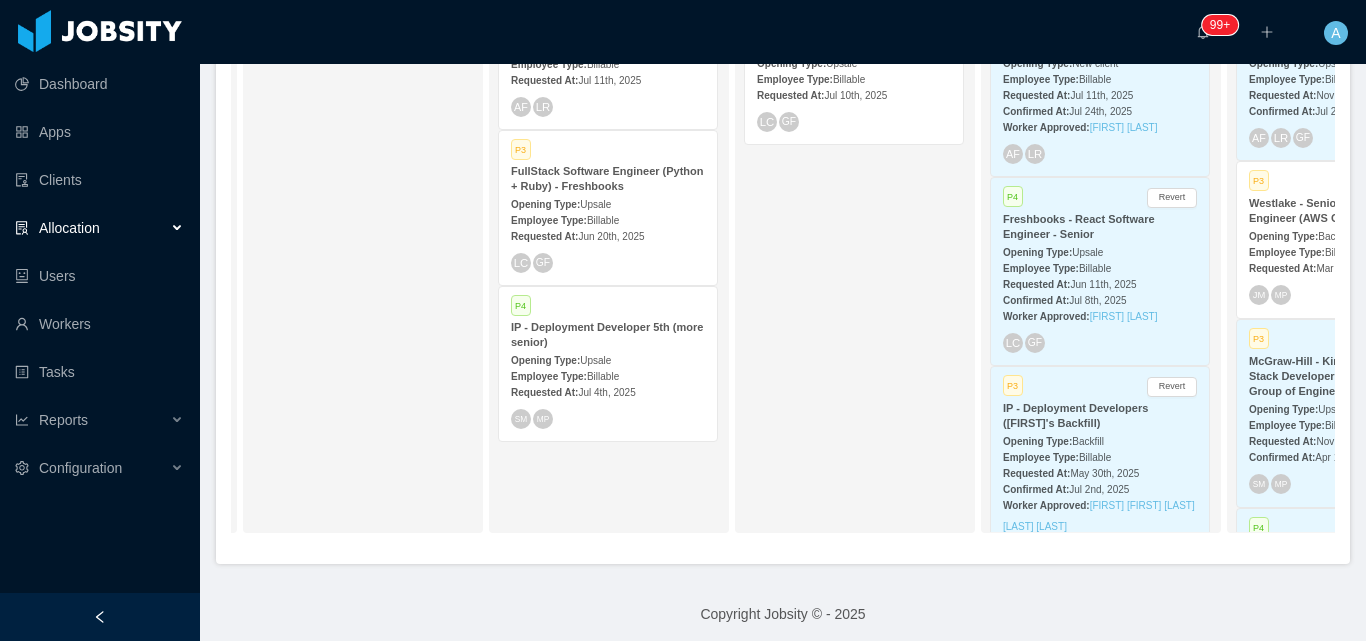 scroll, scrollTop: 567, scrollLeft: 0, axis: vertical 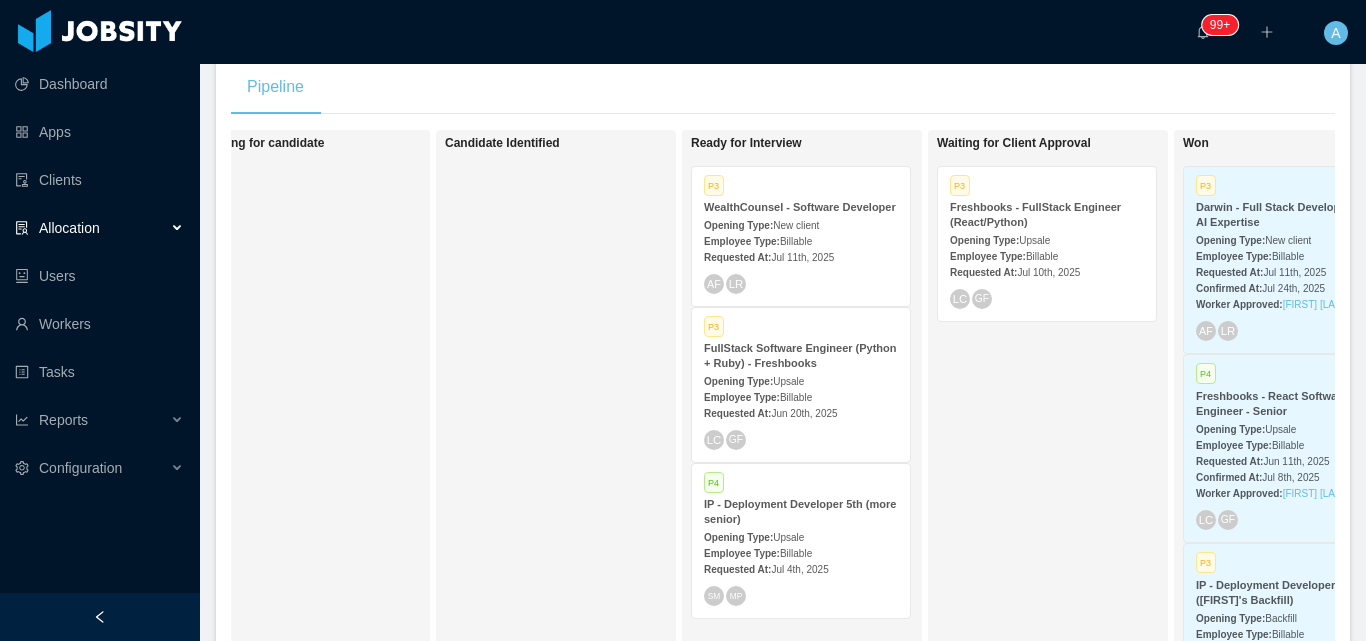 click on "Billable" at bounding box center [796, 241] 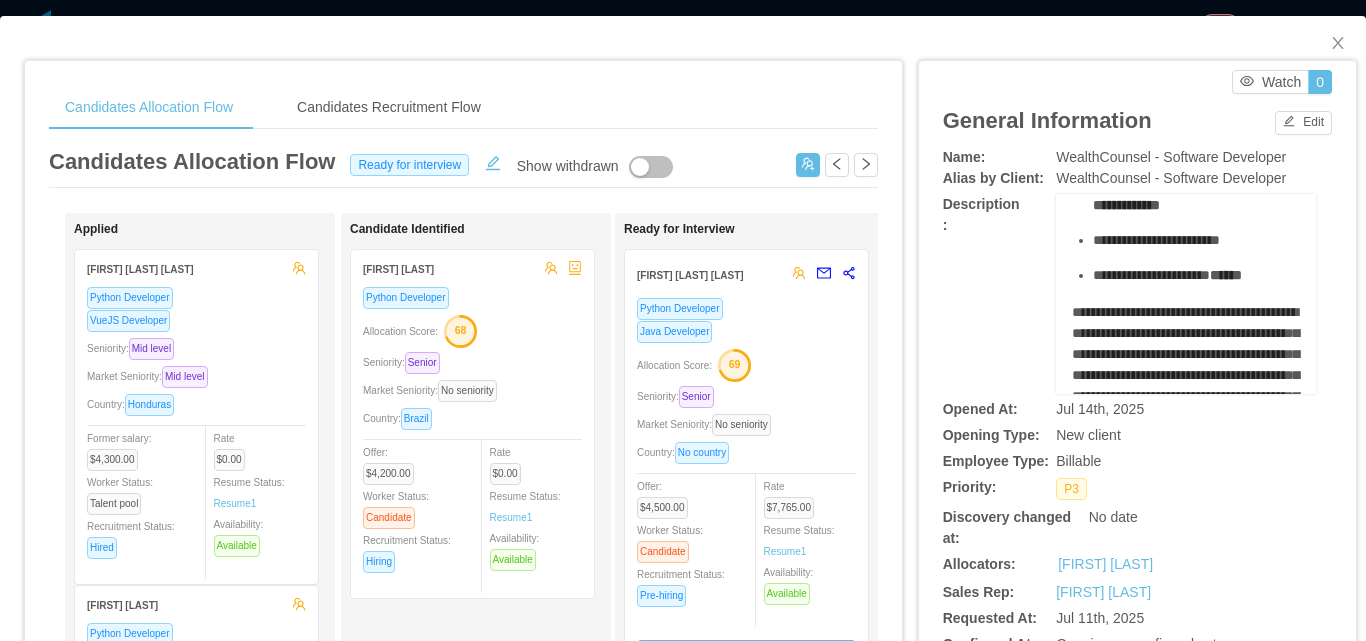 scroll, scrollTop: 400, scrollLeft: 0, axis: vertical 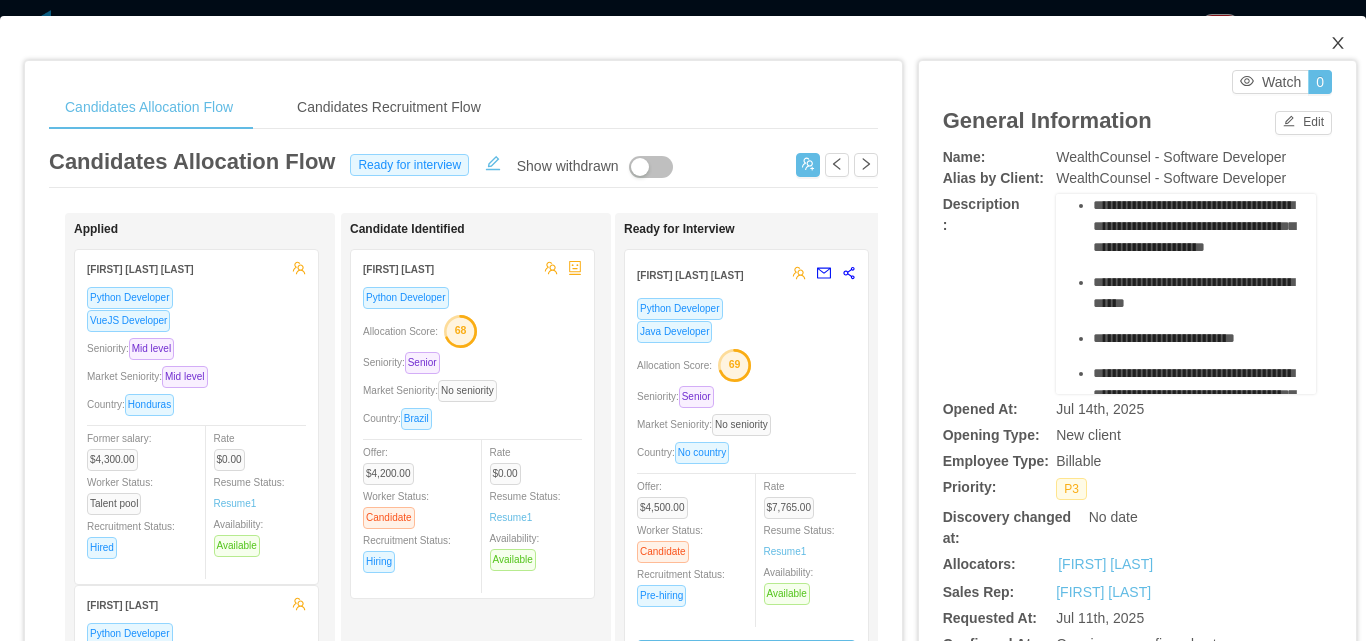 drag, startPoint x: 1326, startPoint y: 40, endPoint x: 1311, endPoint y: 49, distance: 17.492855 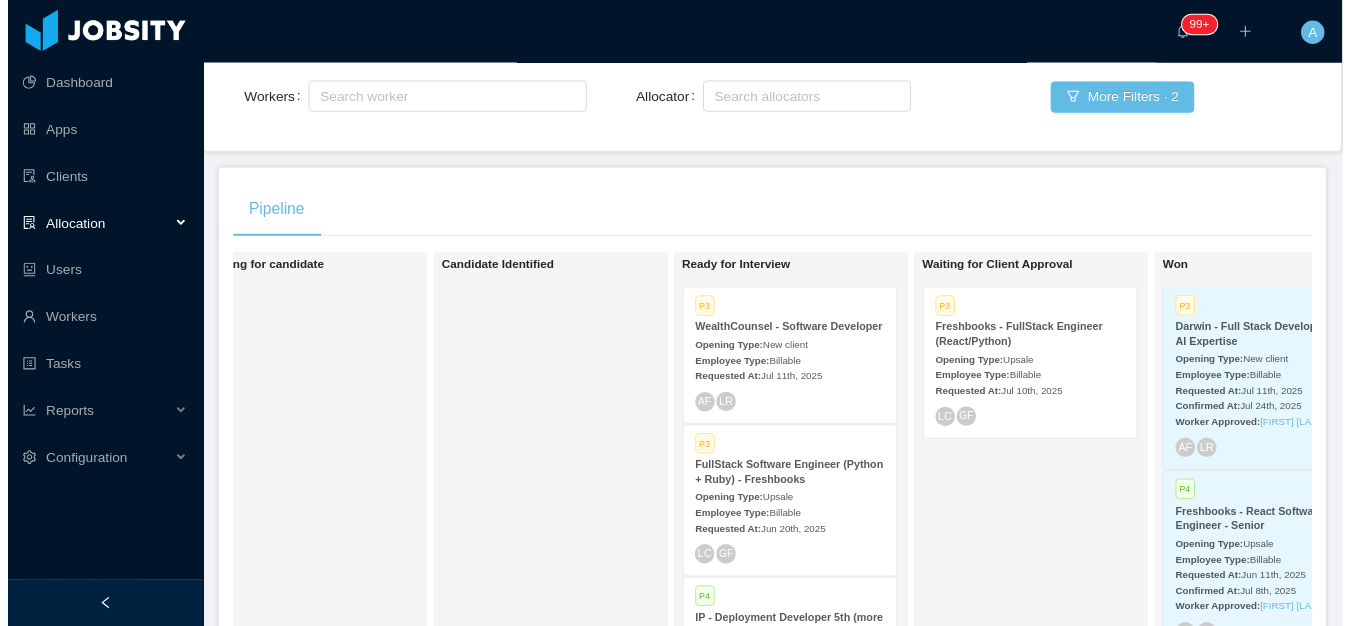 scroll, scrollTop: 67, scrollLeft: 0, axis: vertical 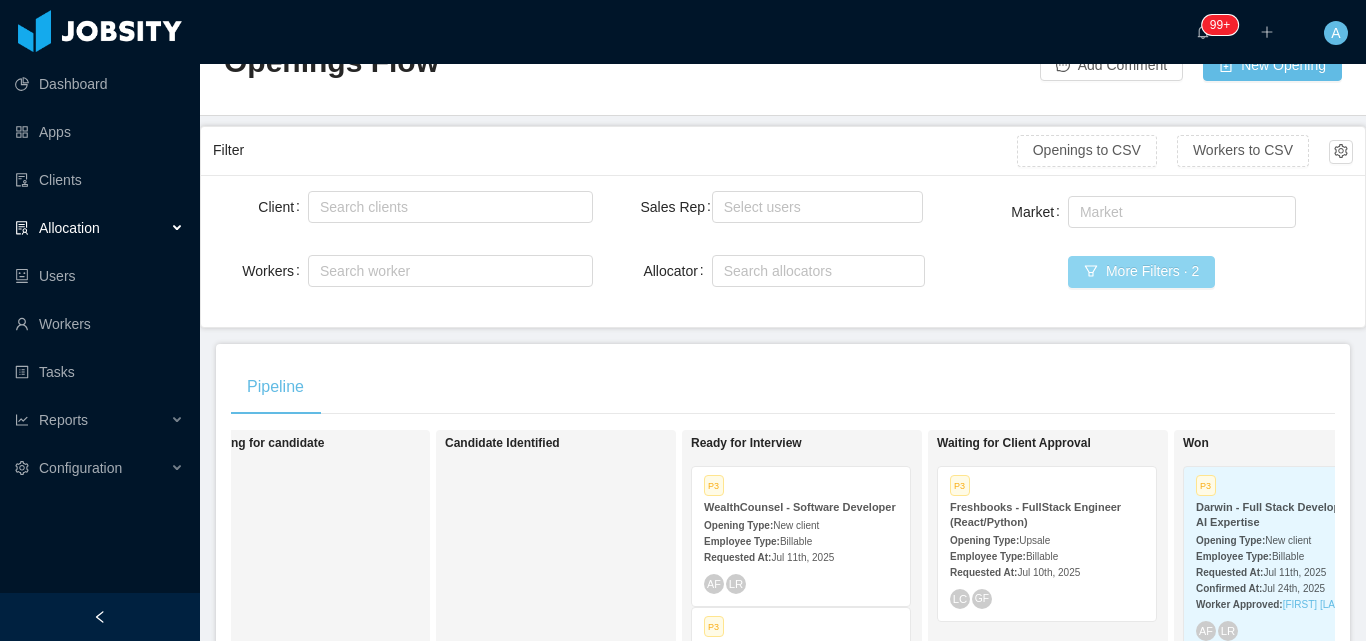 click on "More Filters · 2" at bounding box center (1141, 272) 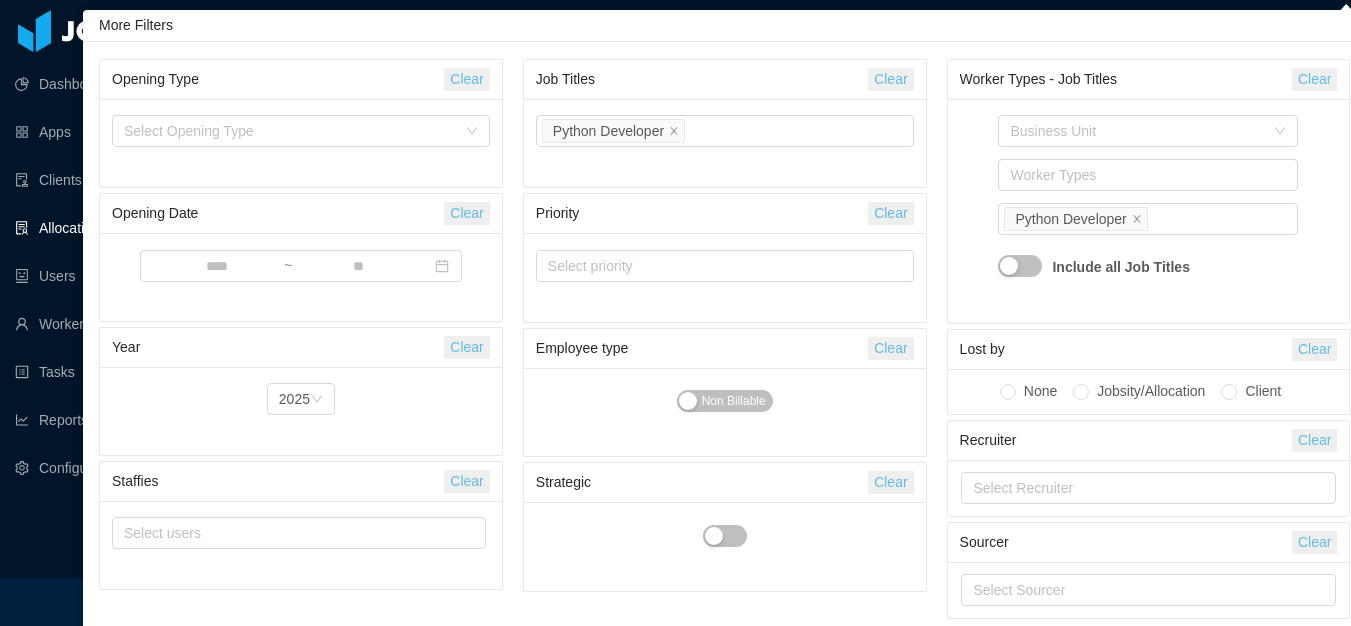 click on "Clear" at bounding box center [890, 79] 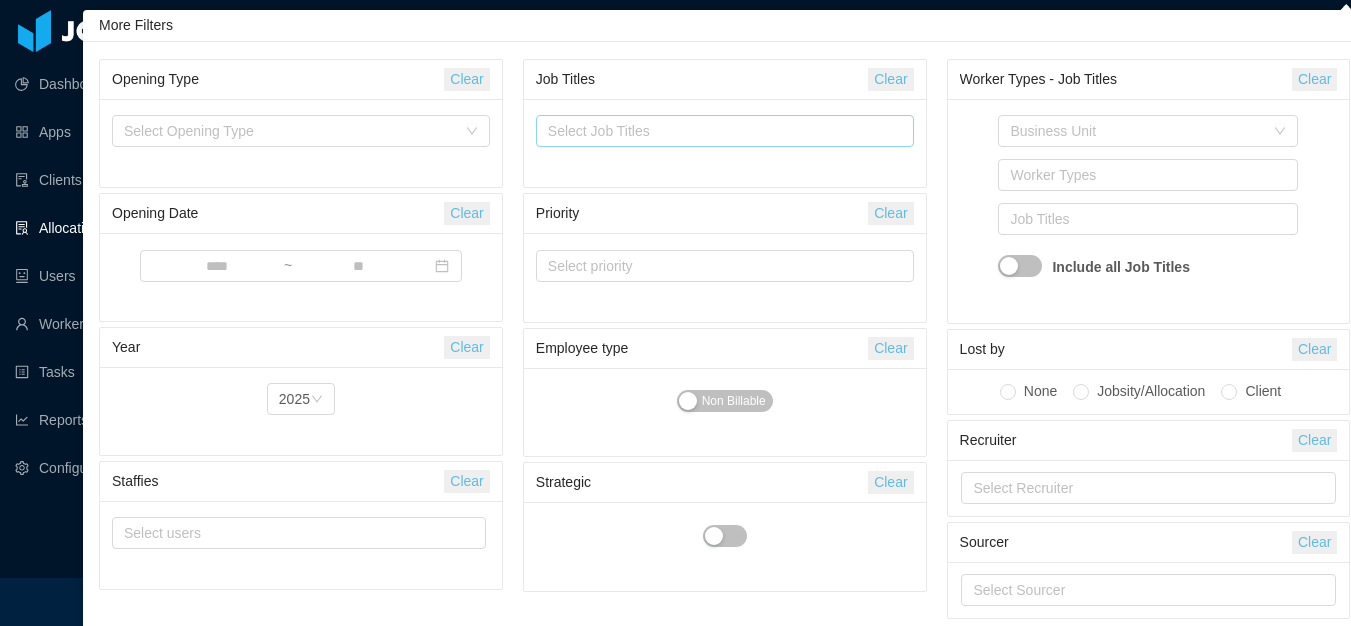 click on "Select Job Titles" at bounding box center [722, 131] 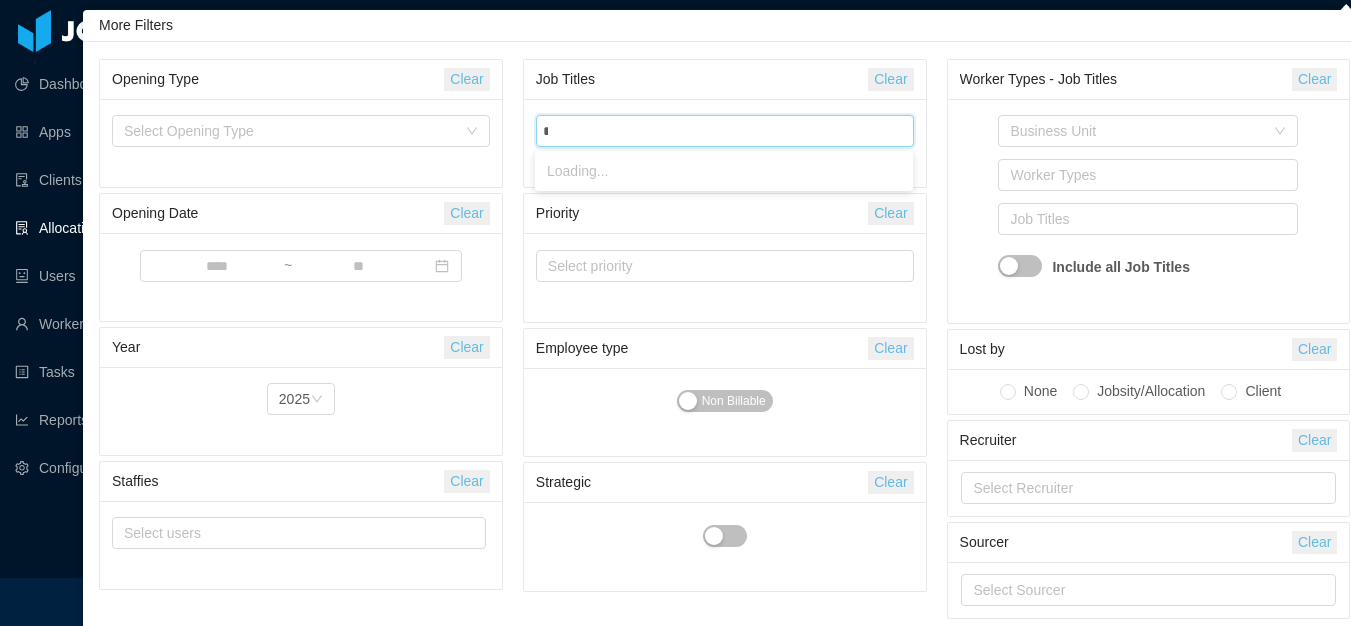 type on "****" 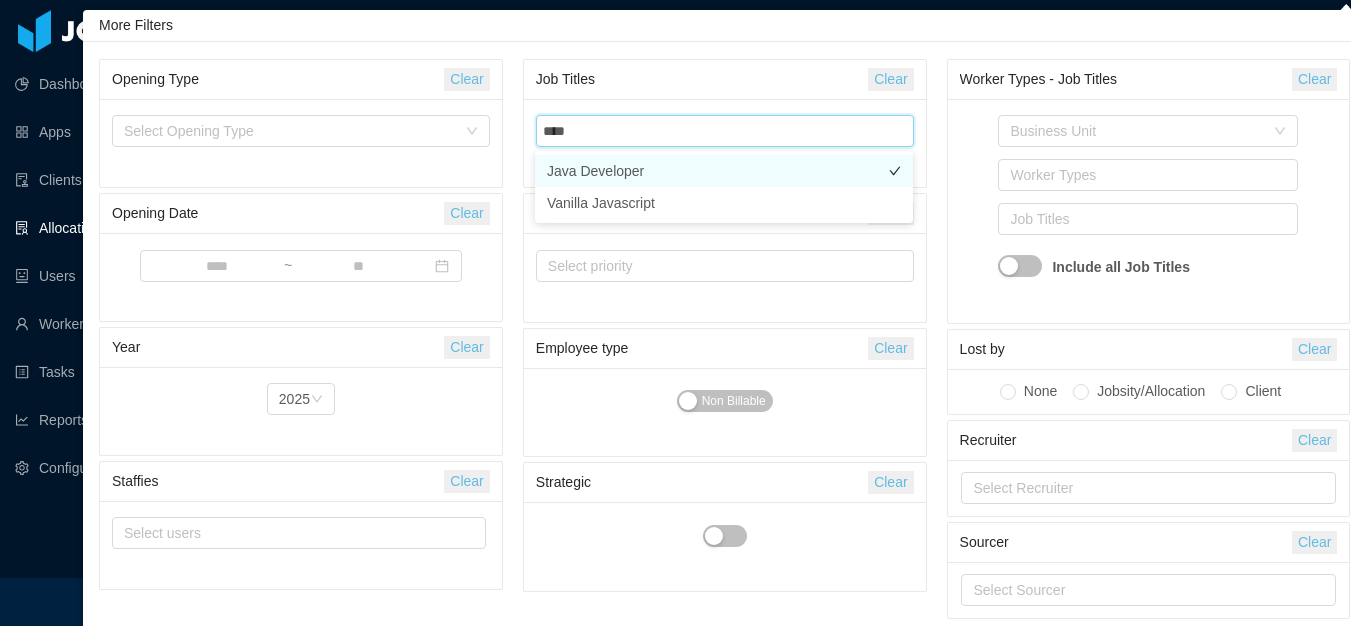 click on "Java Developer" at bounding box center [724, 171] 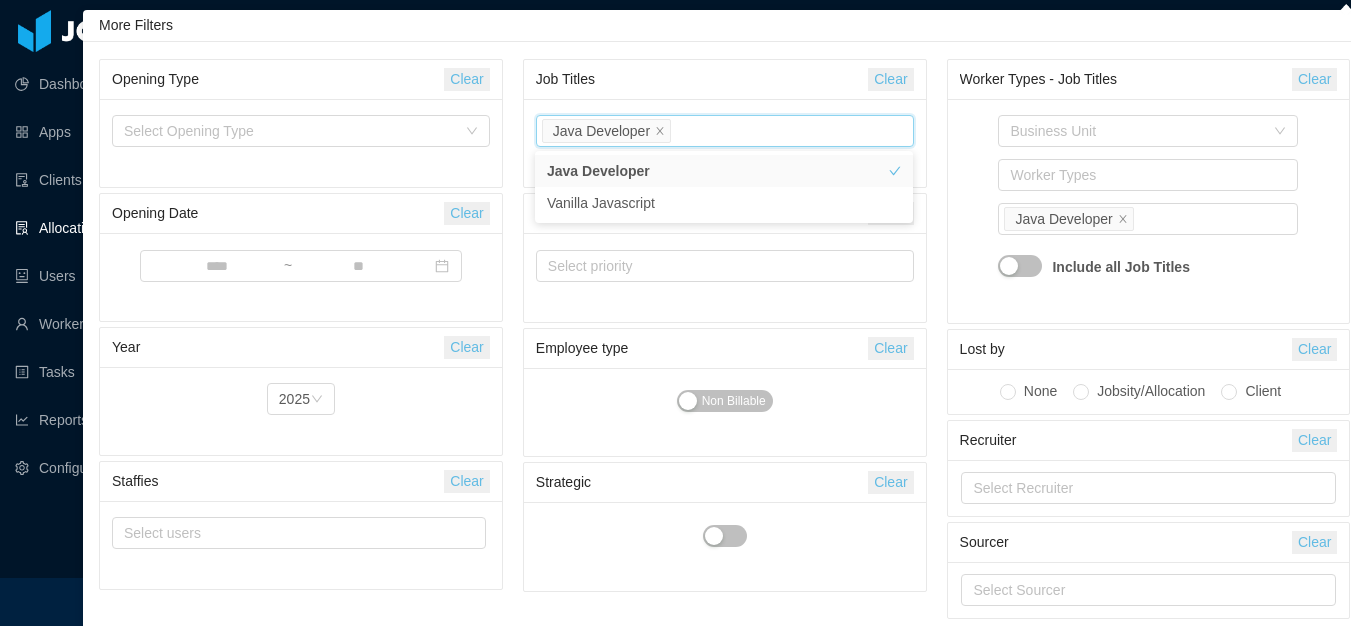 click on "Select Job Titles Java Developer" at bounding box center [722, 131] 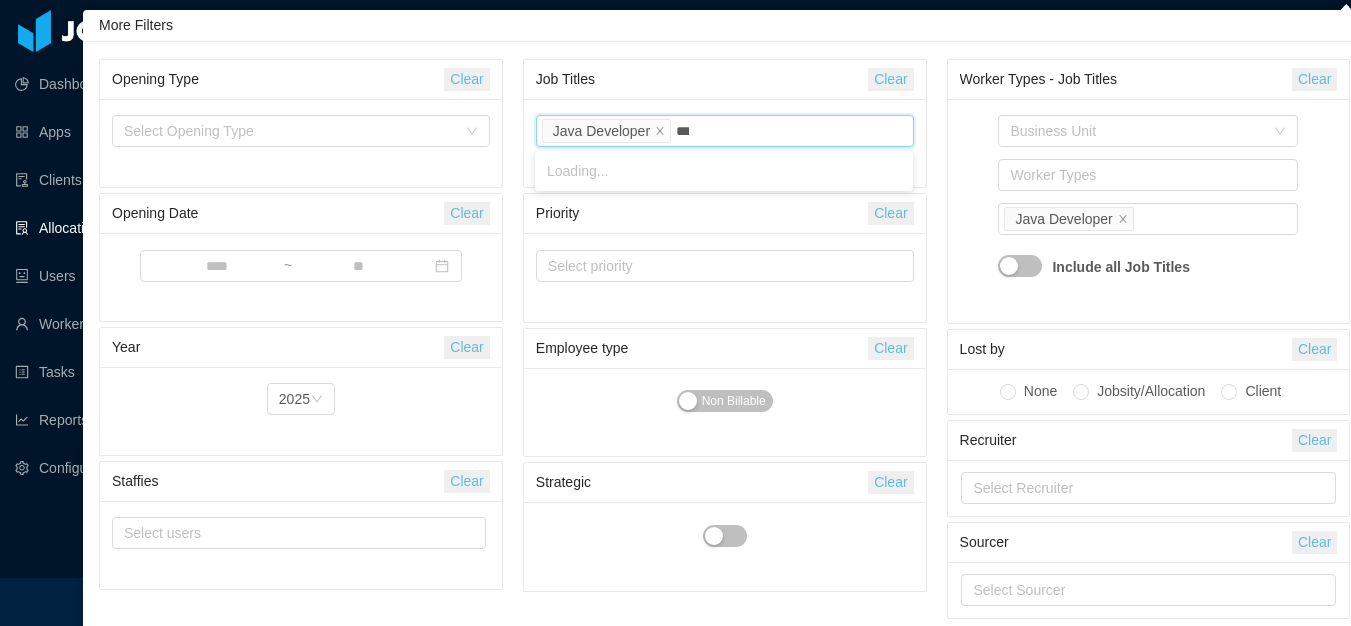 type on "****" 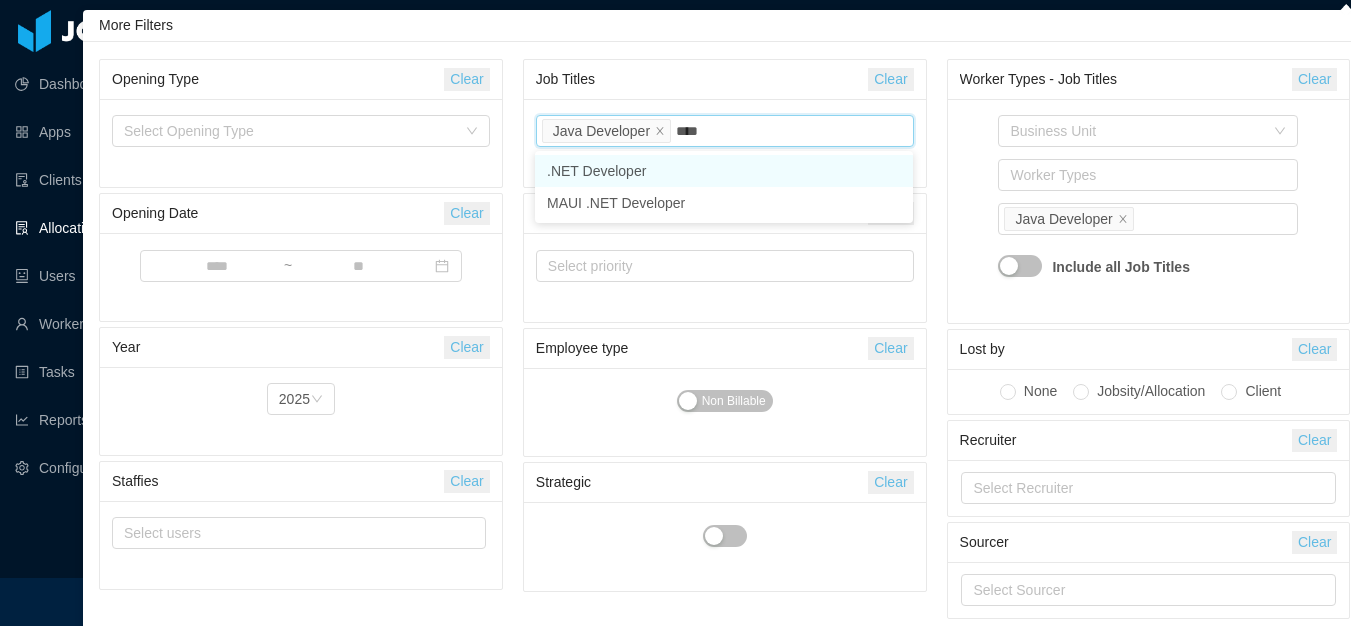 click on ".NET Developer" at bounding box center (724, 171) 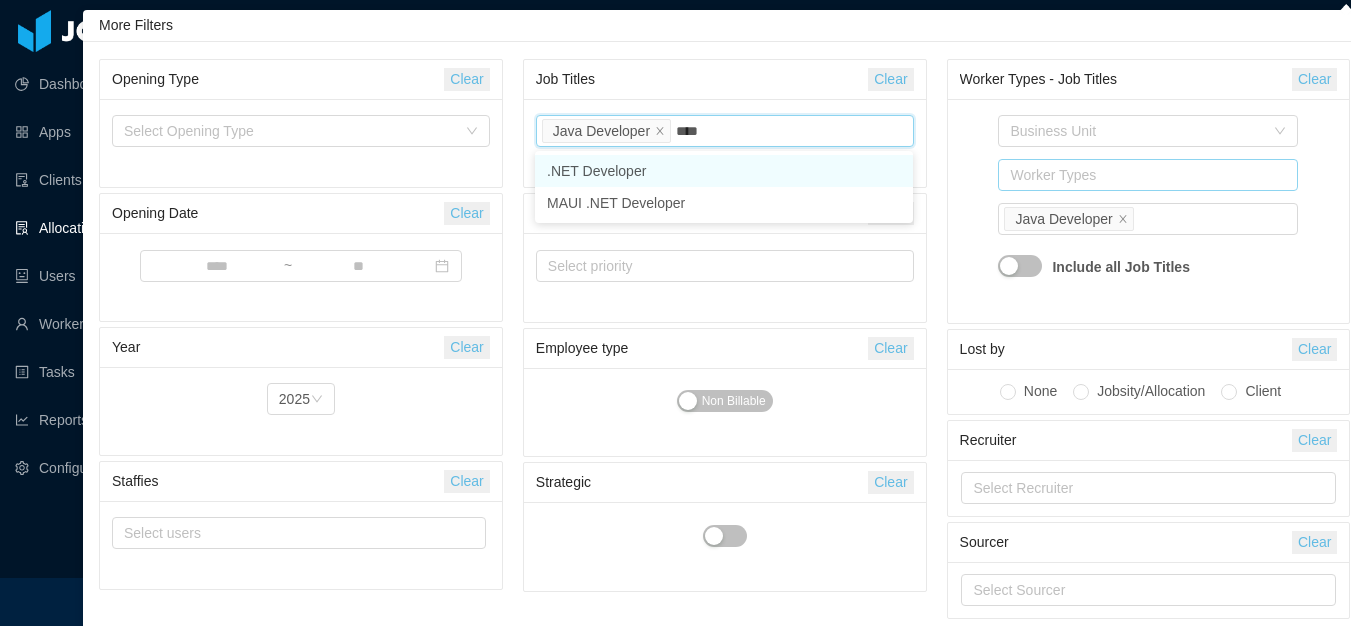 type 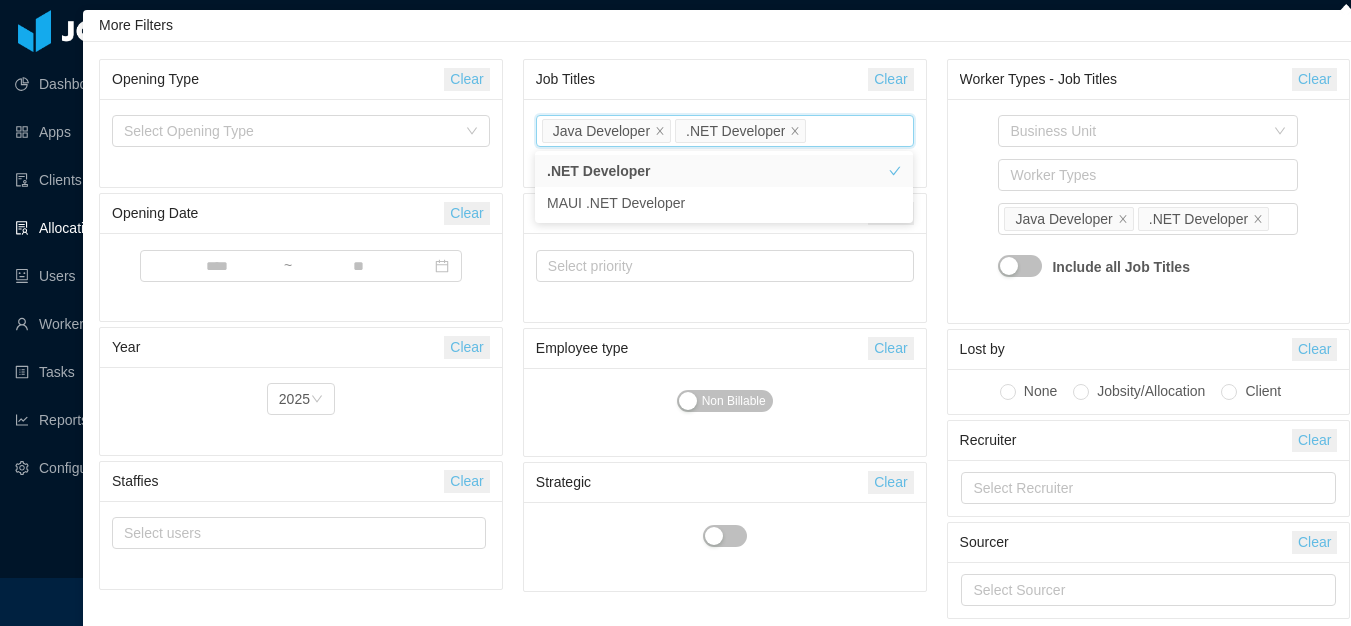 click on "Business Unit Worker Types   Job Titles Java Developer .NET Developer    Include all Job Titles" at bounding box center (1149, 211) 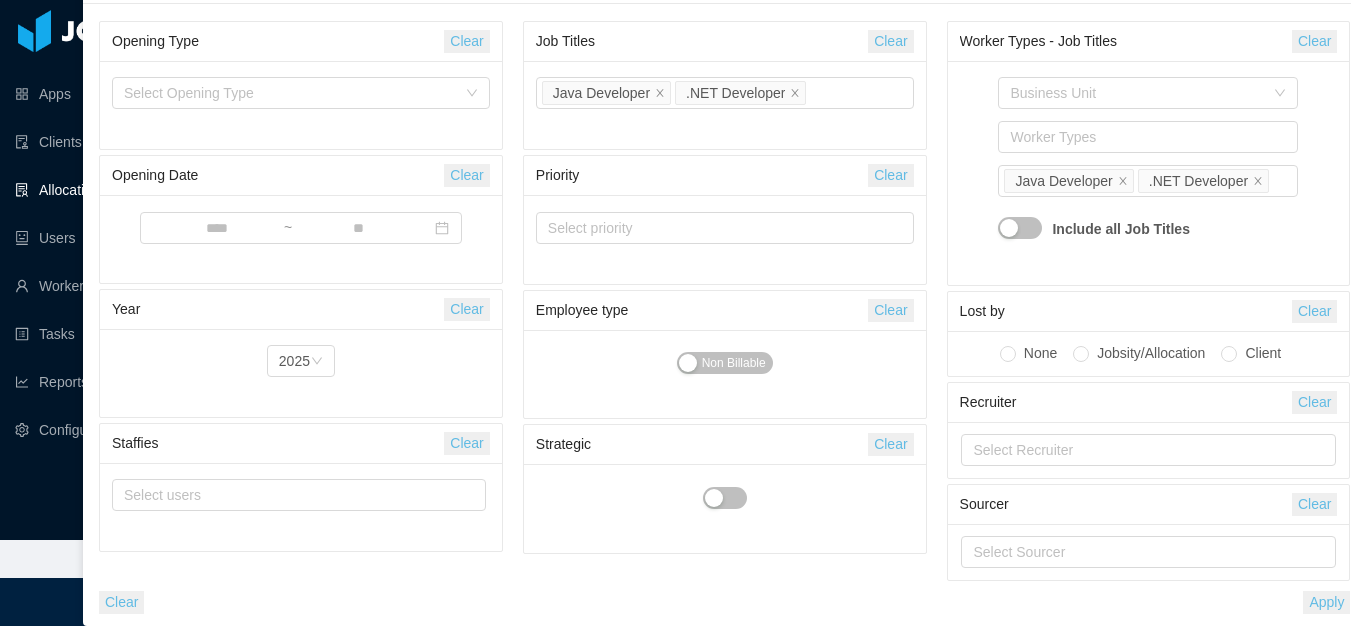 click on "Apply" at bounding box center (1326, 602) 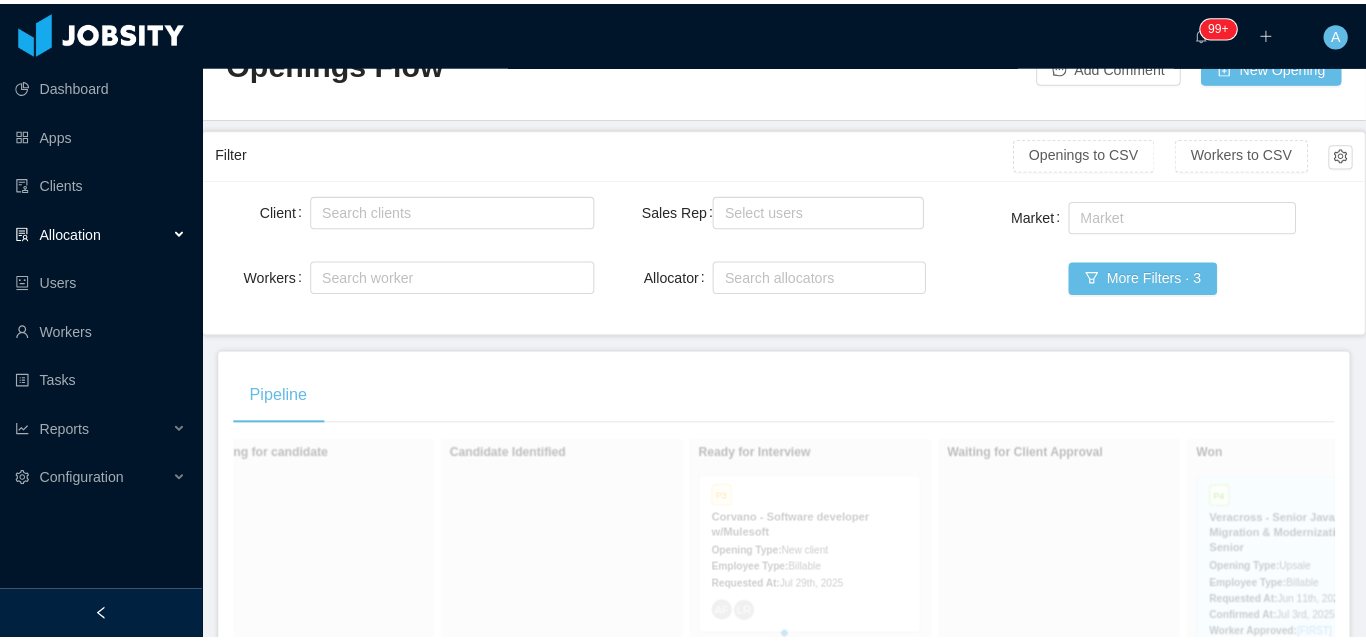scroll, scrollTop: 0, scrollLeft: 0, axis: both 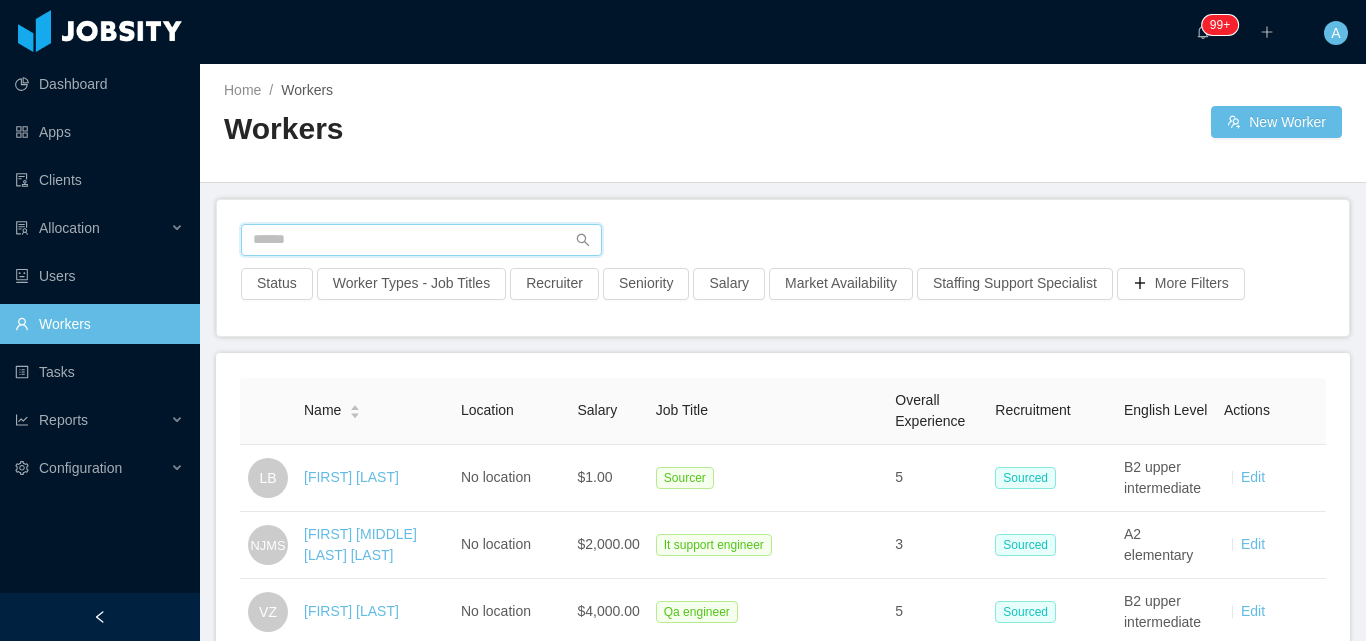 click at bounding box center (421, 240) 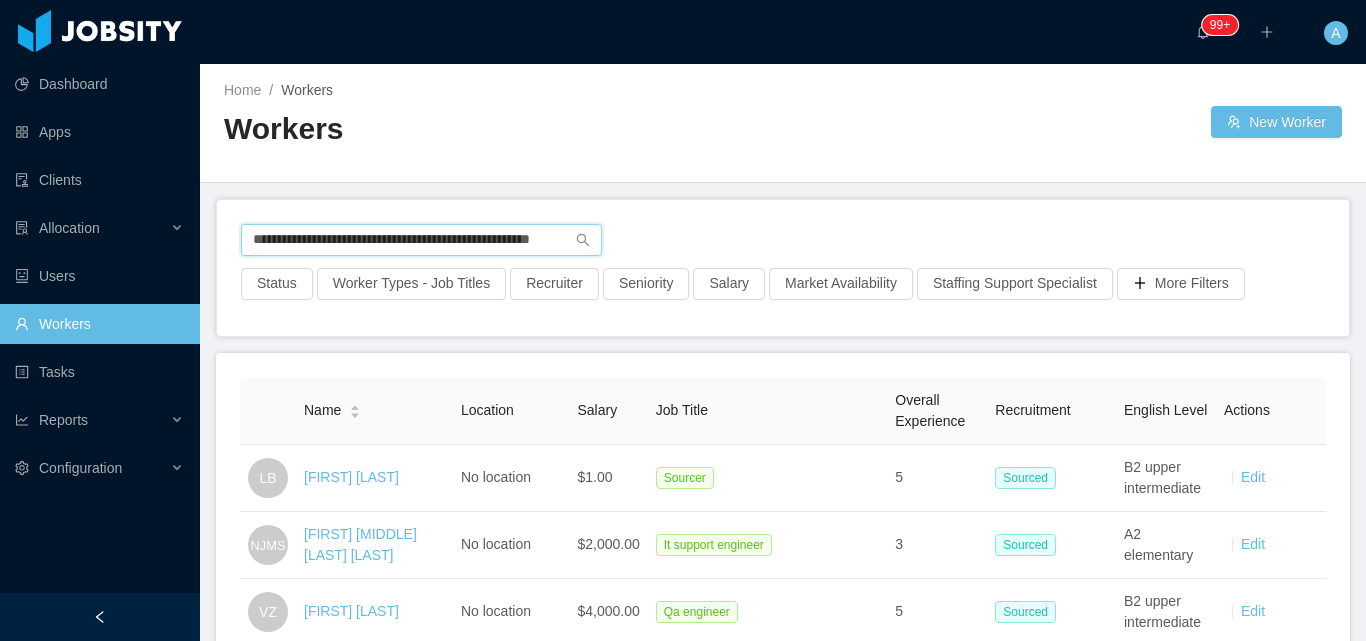 scroll, scrollTop: 0, scrollLeft: 72, axis: horizontal 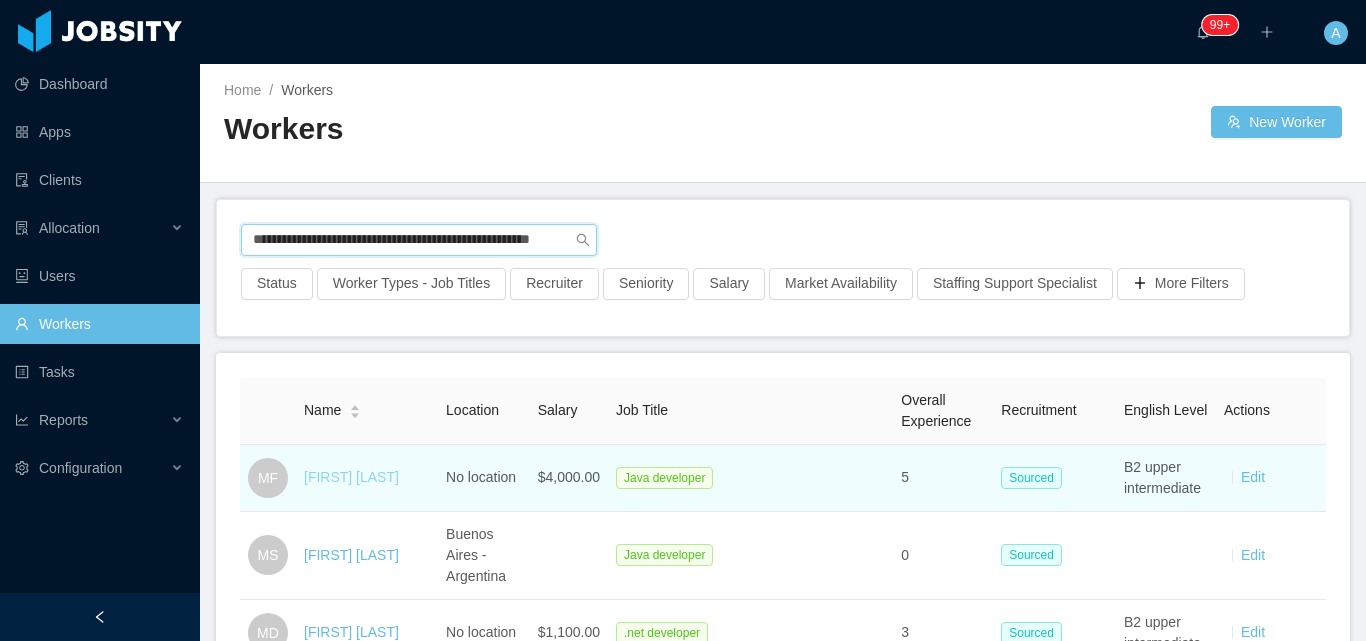 type on "**********" 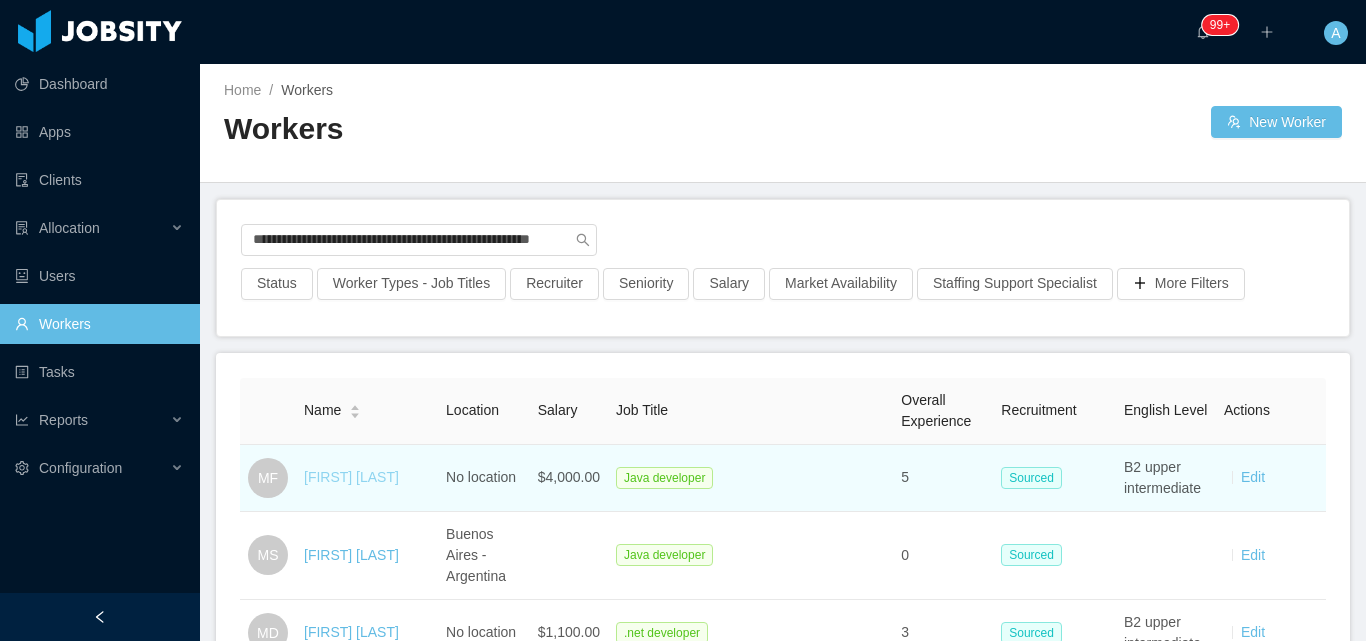 click on "[FIRST] [LAST]" at bounding box center [351, 477] 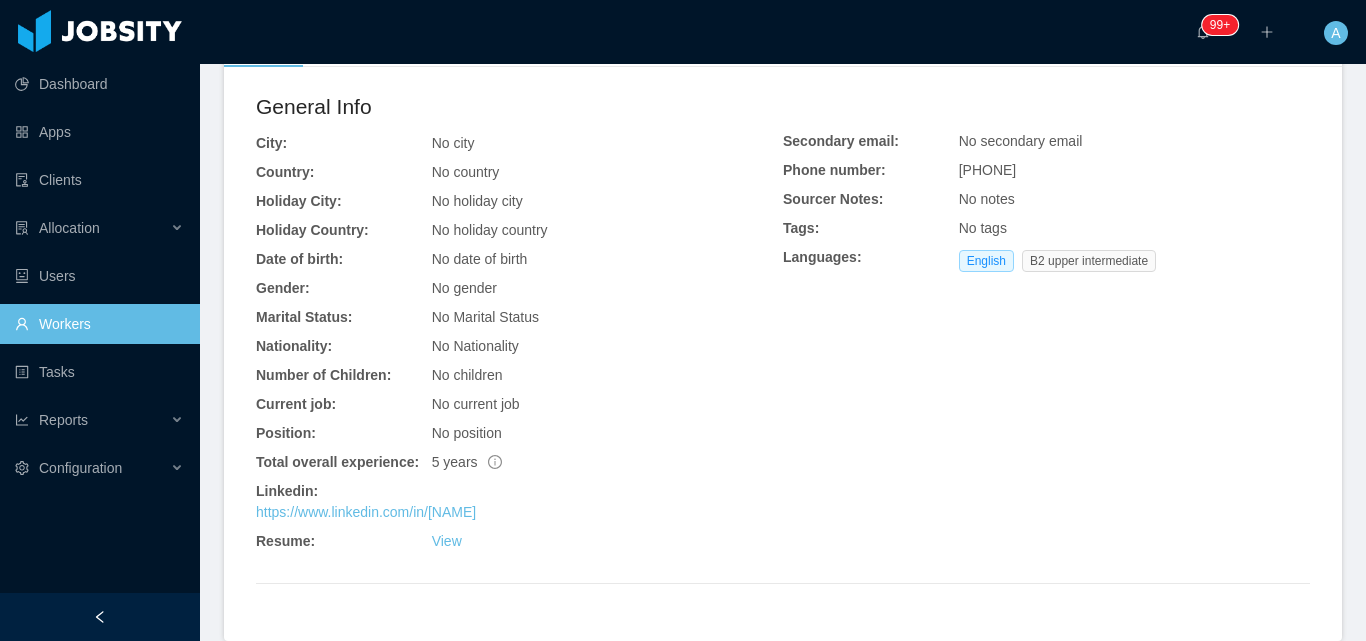 scroll, scrollTop: 500, scrollLeft: 0, axis: vertical 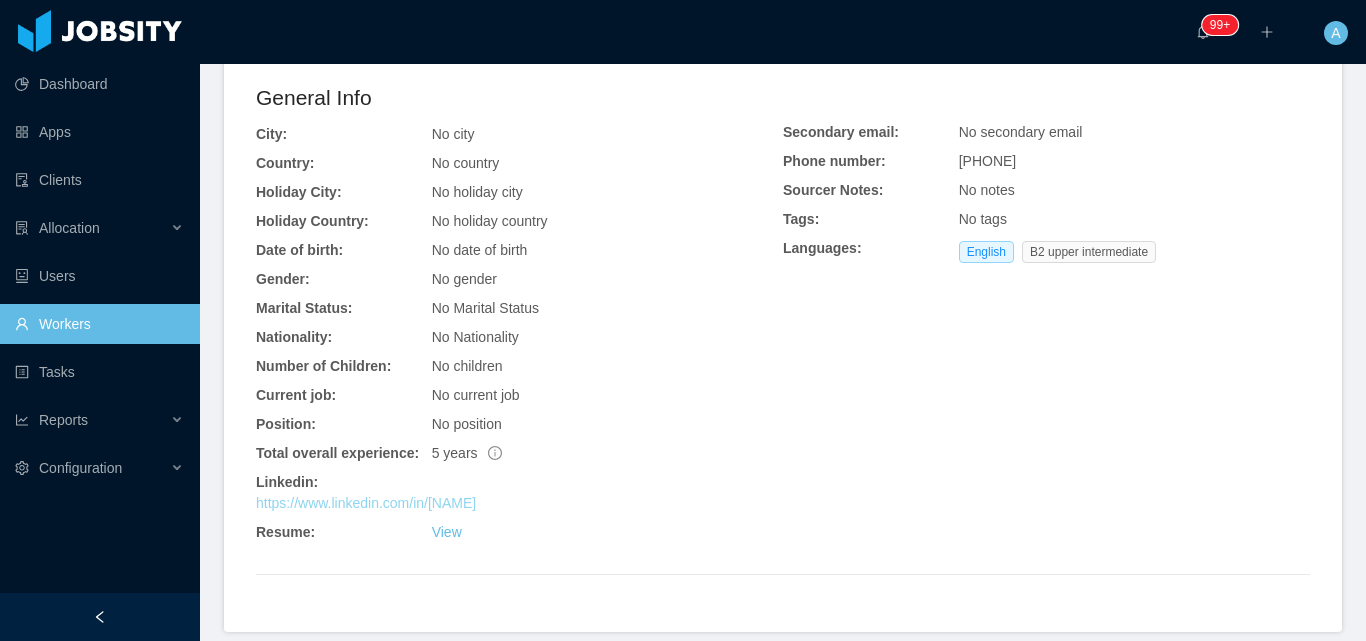 click on "https://www.linkedin.com/in/[NAME]" at bounding box center (366, 503) 